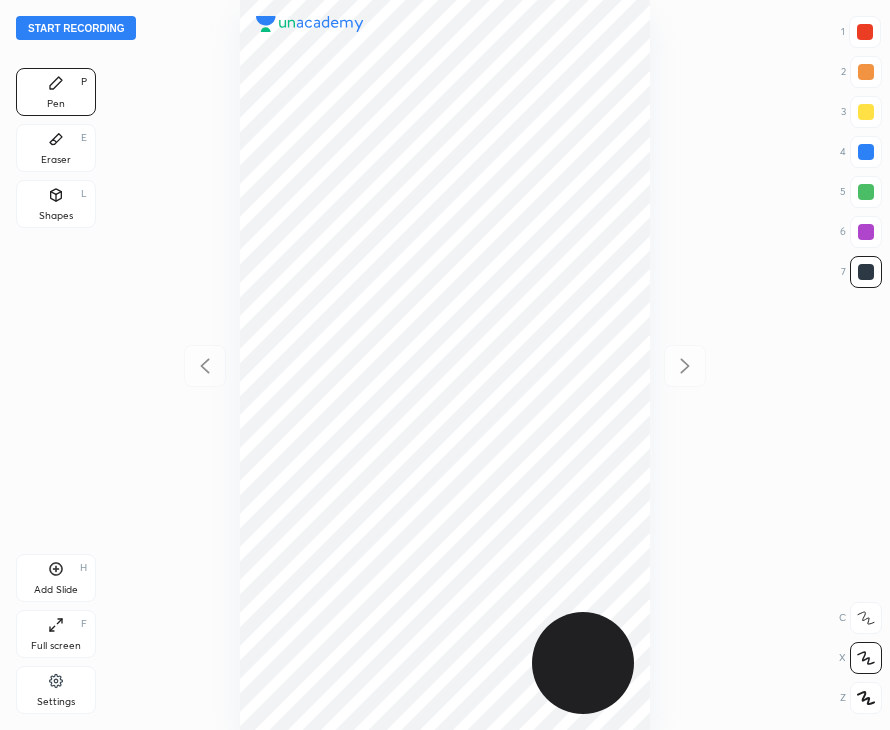 scroll, scrollTop: 0, scrollLeft: 0, axis: both 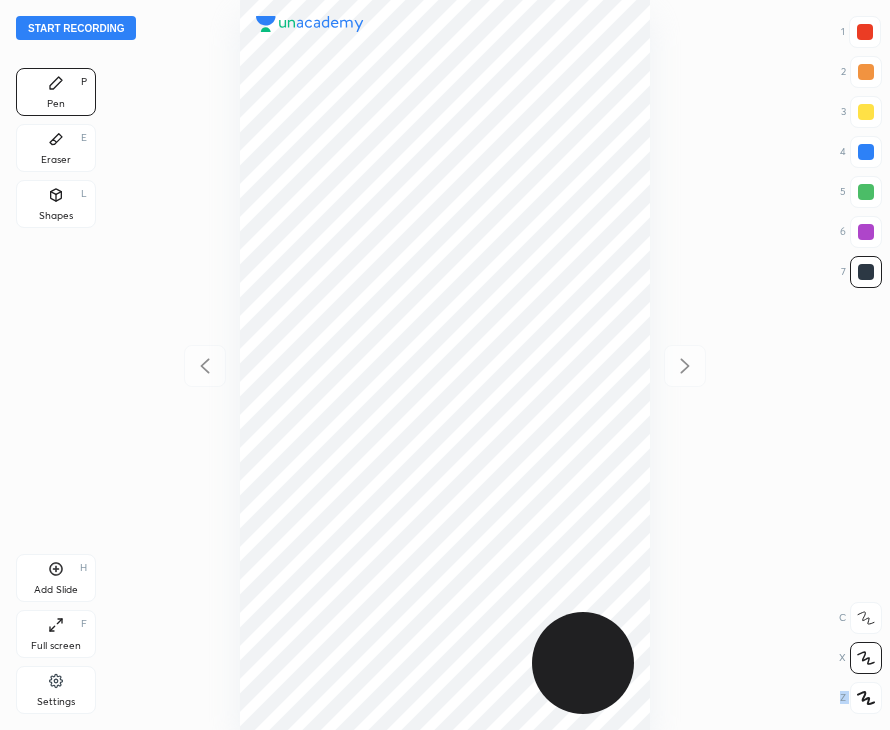 click on "Start recording" at bounding box center (76, 28) 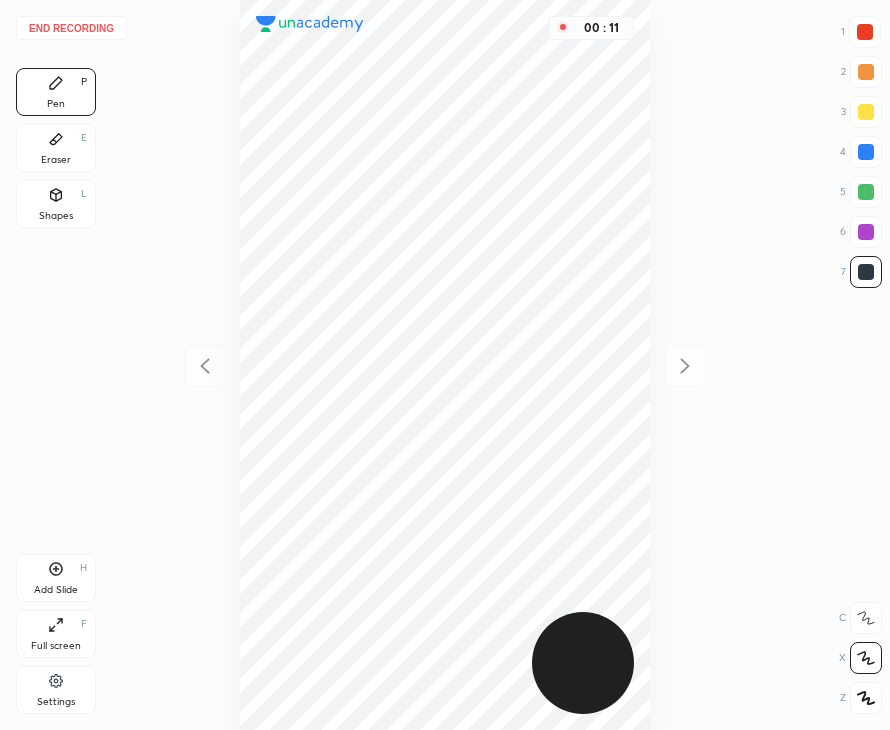 click on "Shapes L" at bounding box center (56, 204) 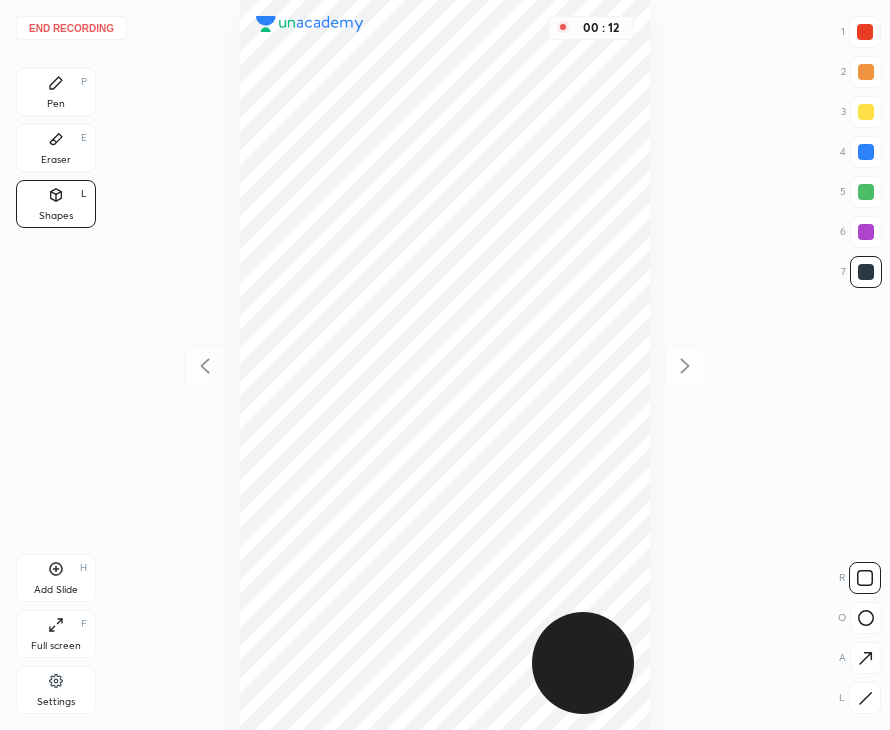 click 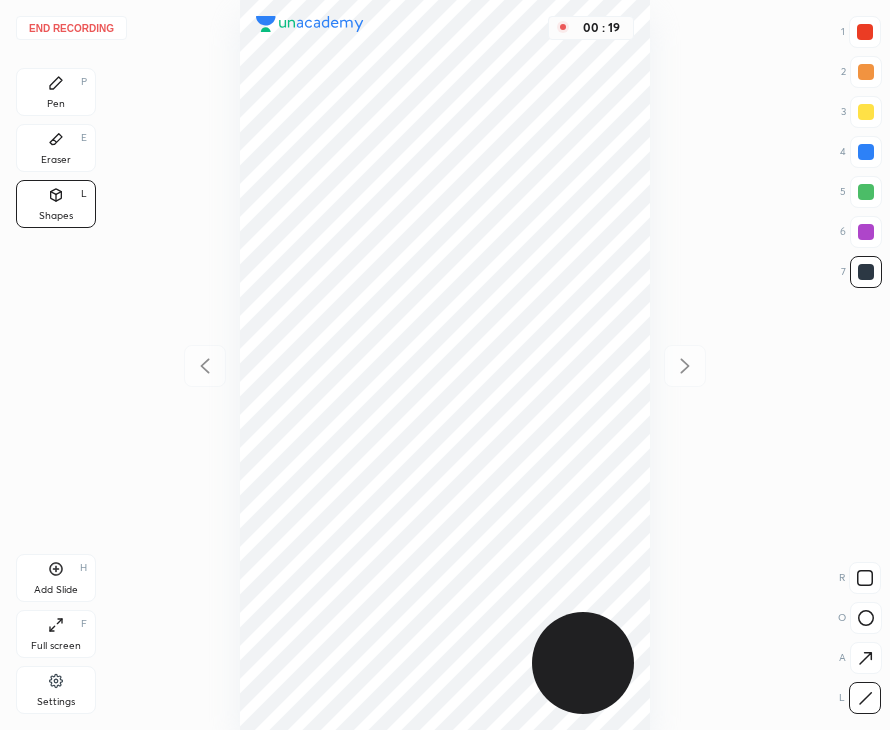 drag, startPoint x: 868, startPoint y: 620, endPoint x: 863, endPoint y: 602, distance: 18.681541 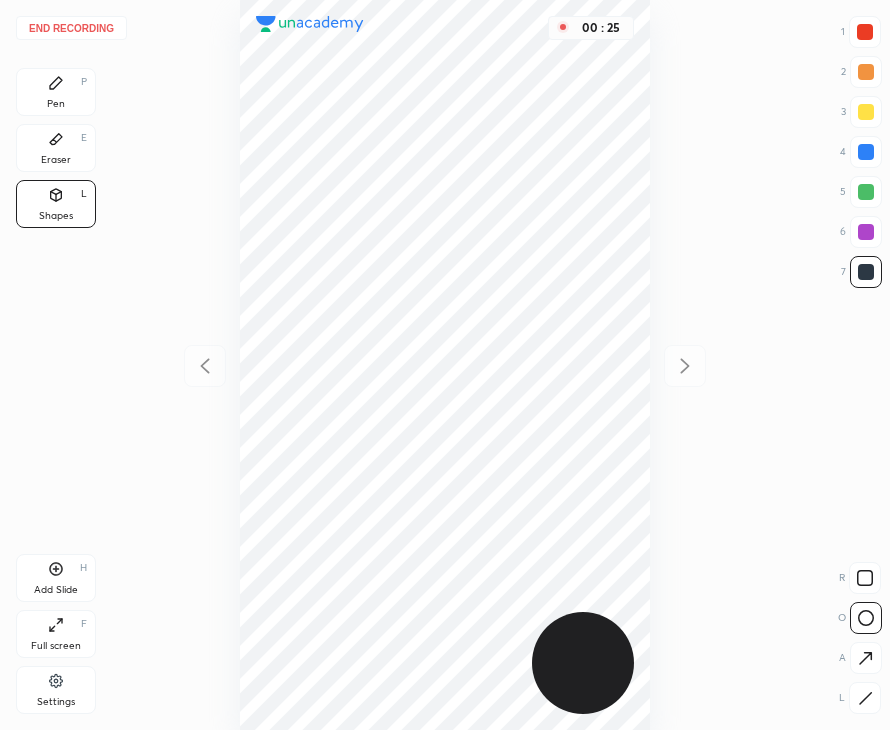 drag, startPoint x: 865, startPoint y: 700, endPoint x: 718, endPoint y: 536, distance: 220.23851 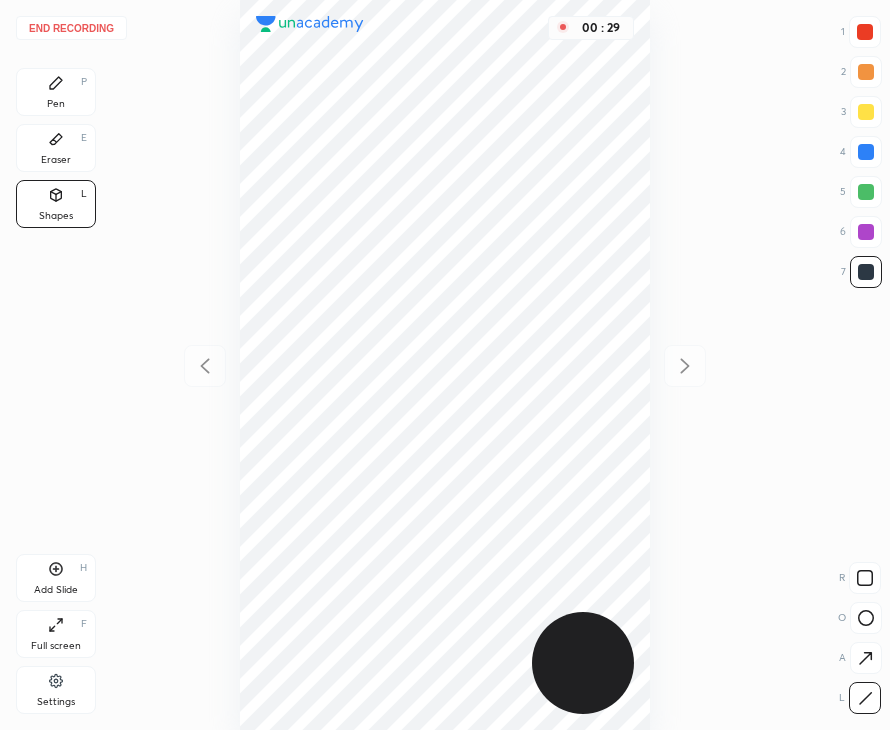 drag, startPoint x: 79, startPoint y: 140, endPoint x: 154, endPoint y: 170, distance: 80.77747 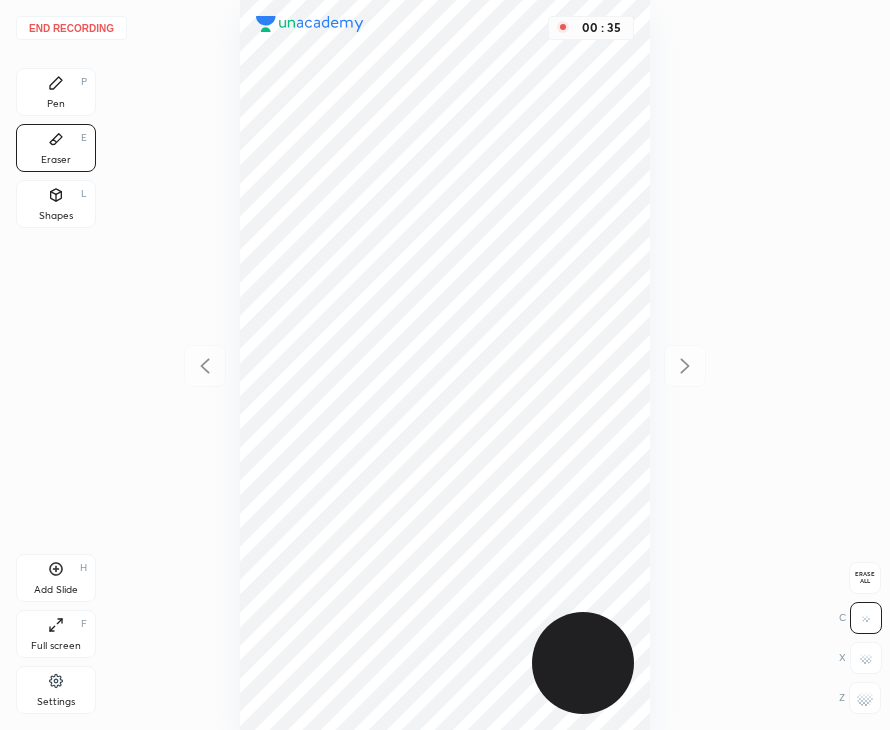 click on "Pen" at bounding box center [56, 104] 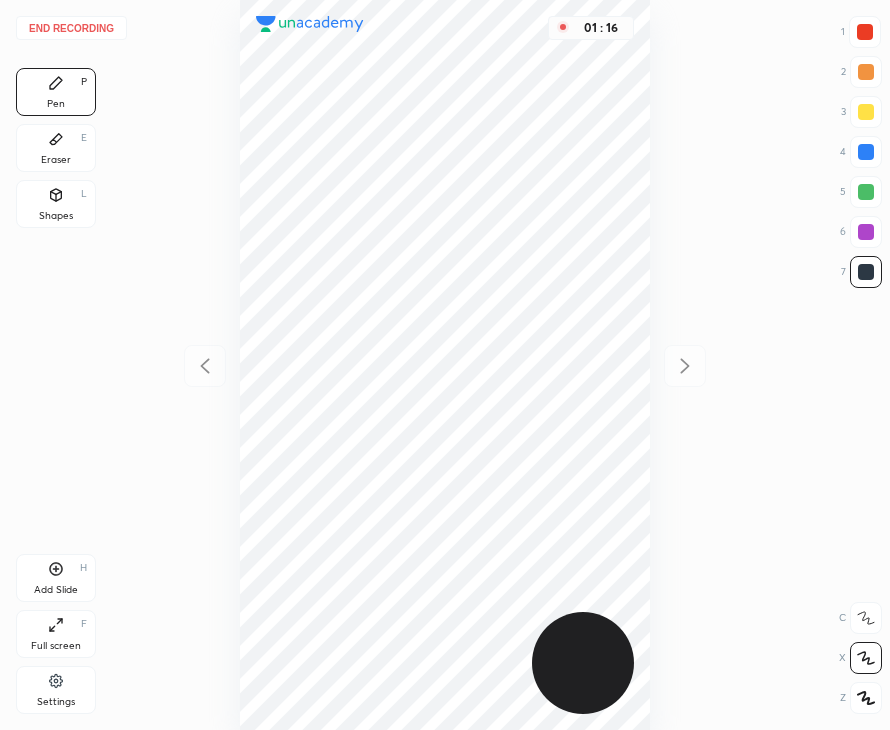 click on "Shapes L" at bounding box center [56, 204] 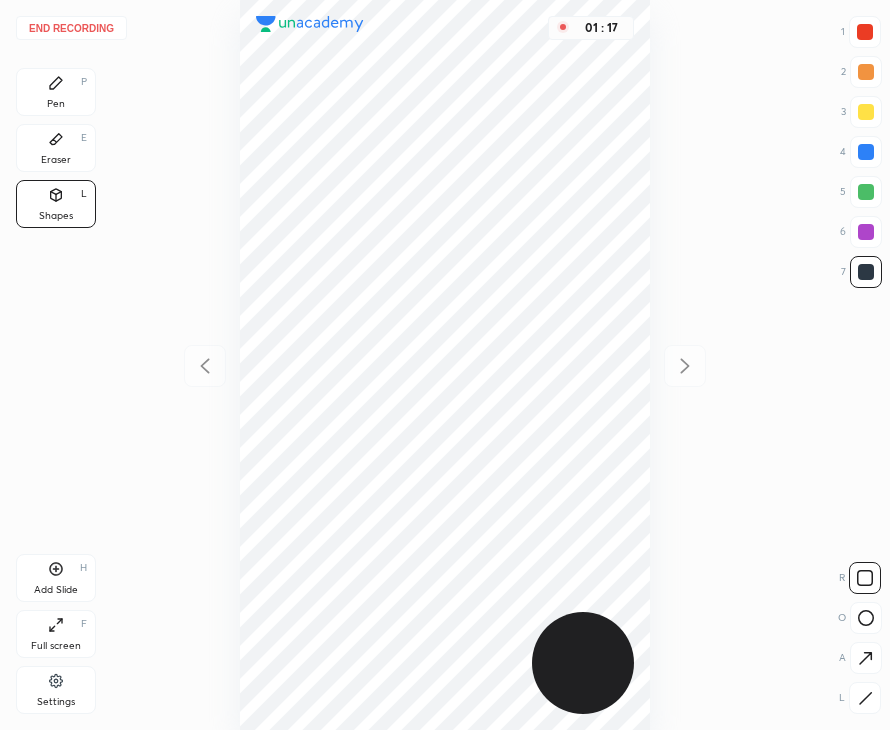 click on "Pen P" at bounding box center [56, 92] 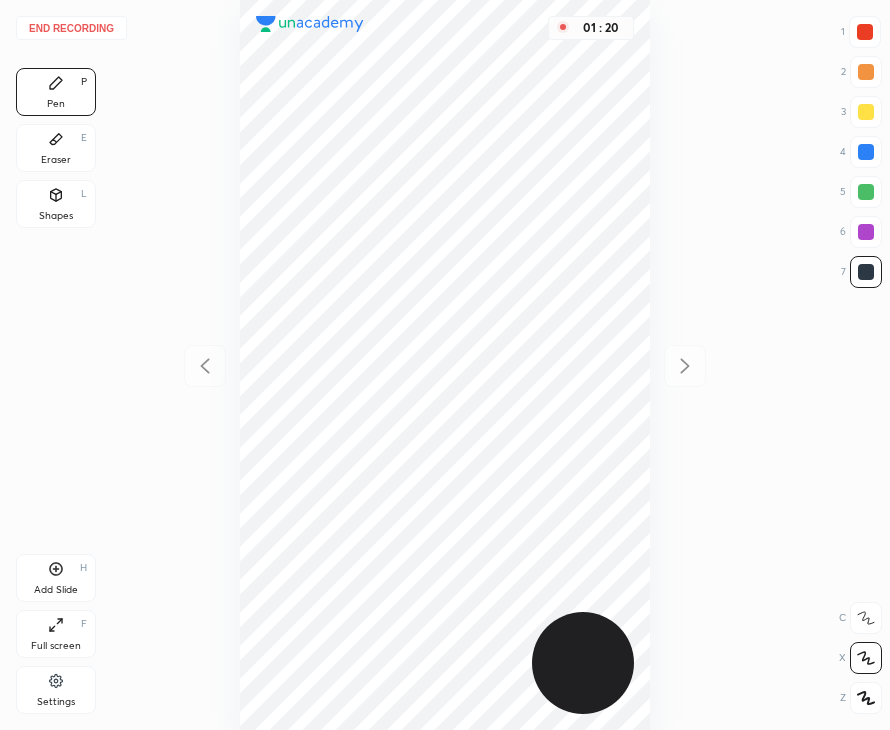 click on "Shapes L" at bounding box center [56, 204] 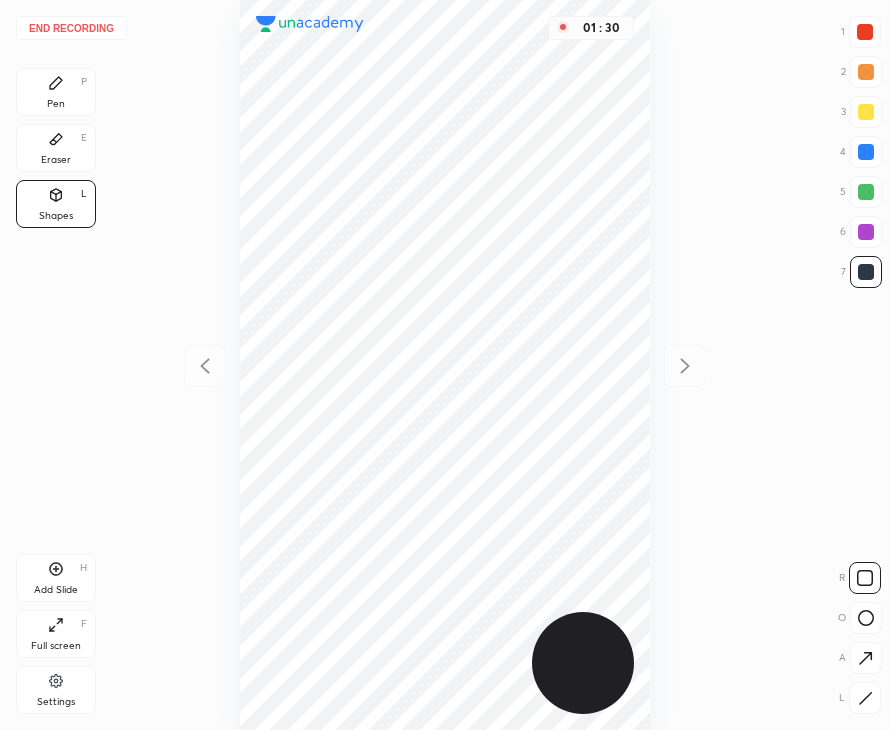 drag, startPoint x: 865, startPoint y: 617, endPoint x: 726, endPoint y: 503, distance: 179.7693 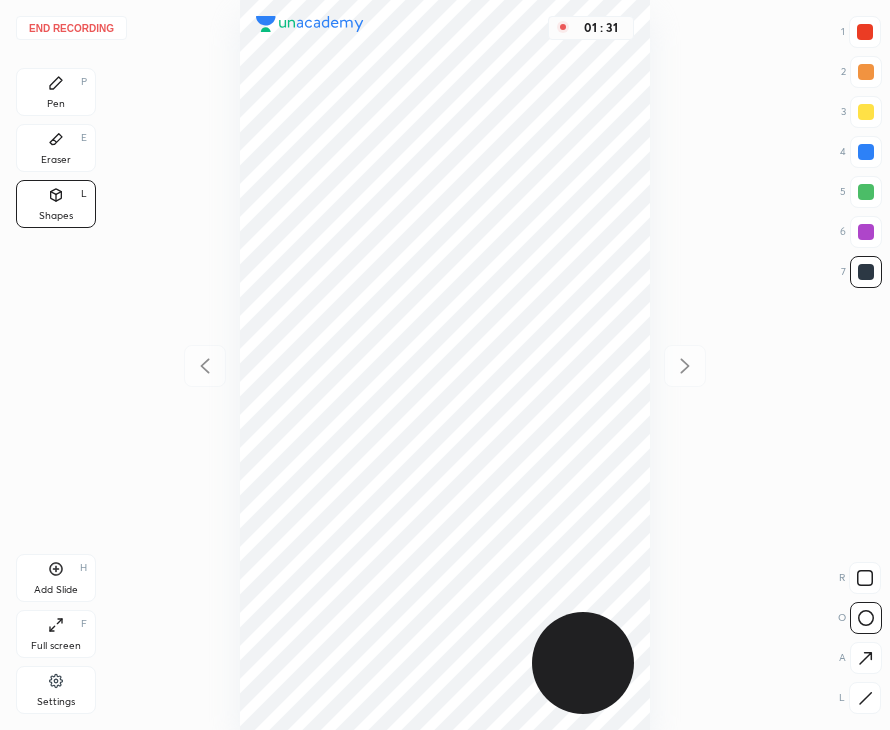 click at bounding box center (865, 32) 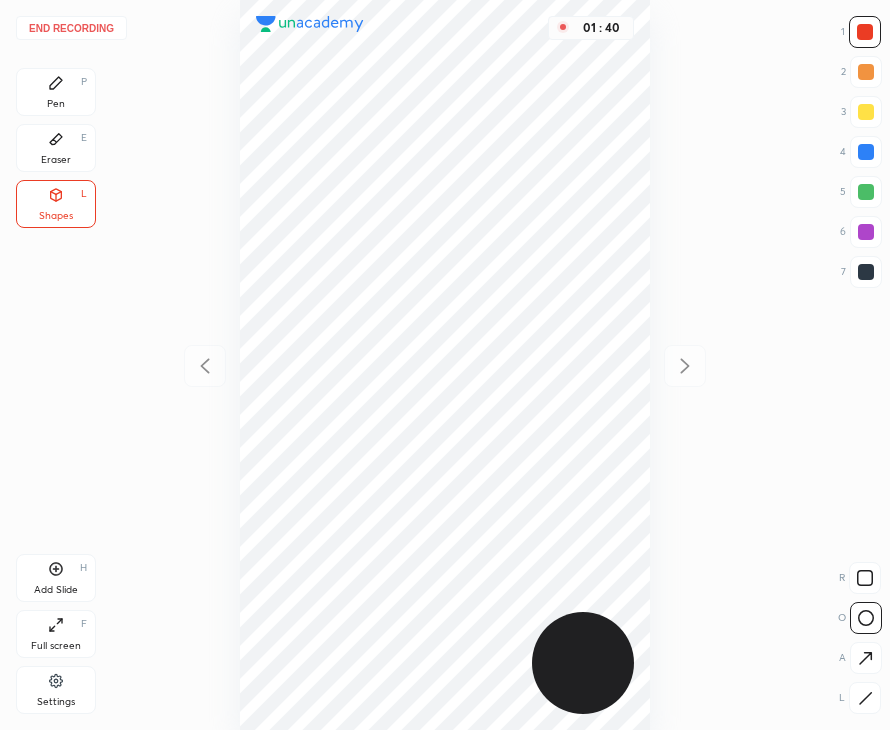 click on "Pen" at bounding box center (56, 104) 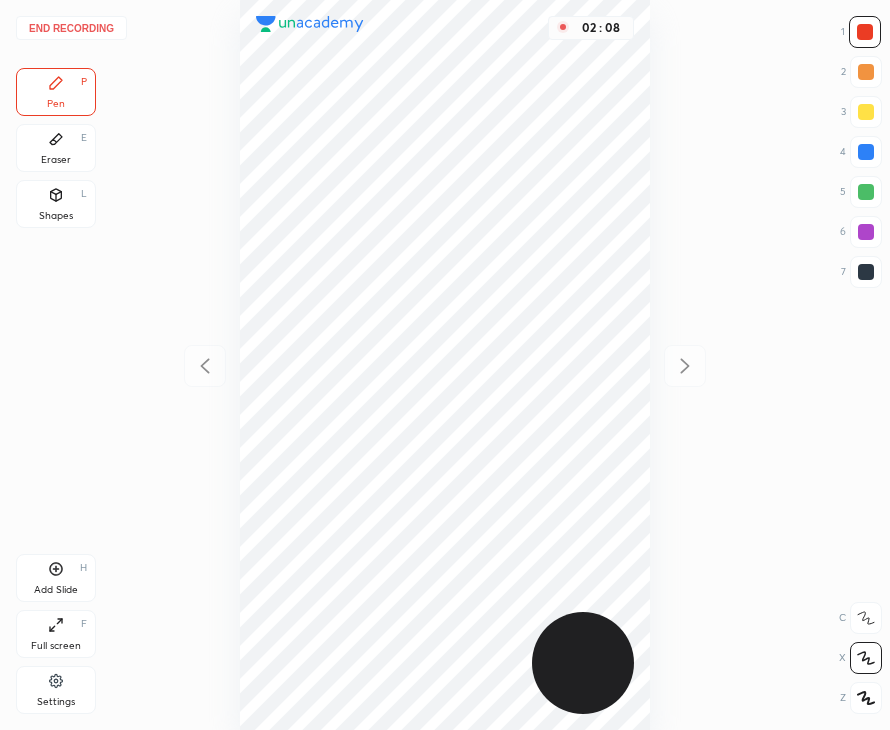 click on "L" at bounding box center (84, 194) 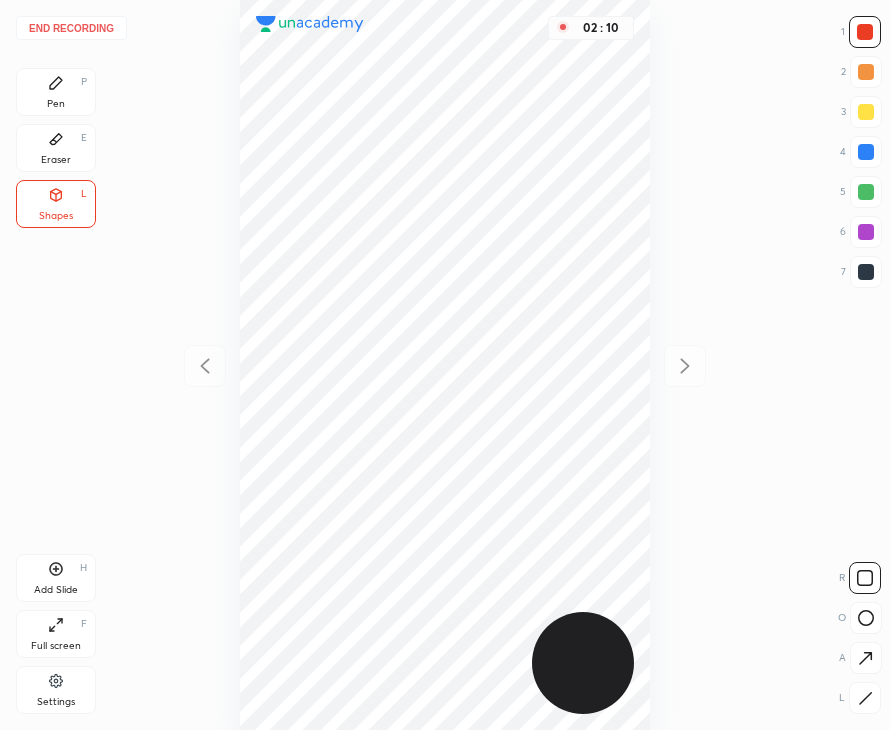 click at bounding box center (866, 152) 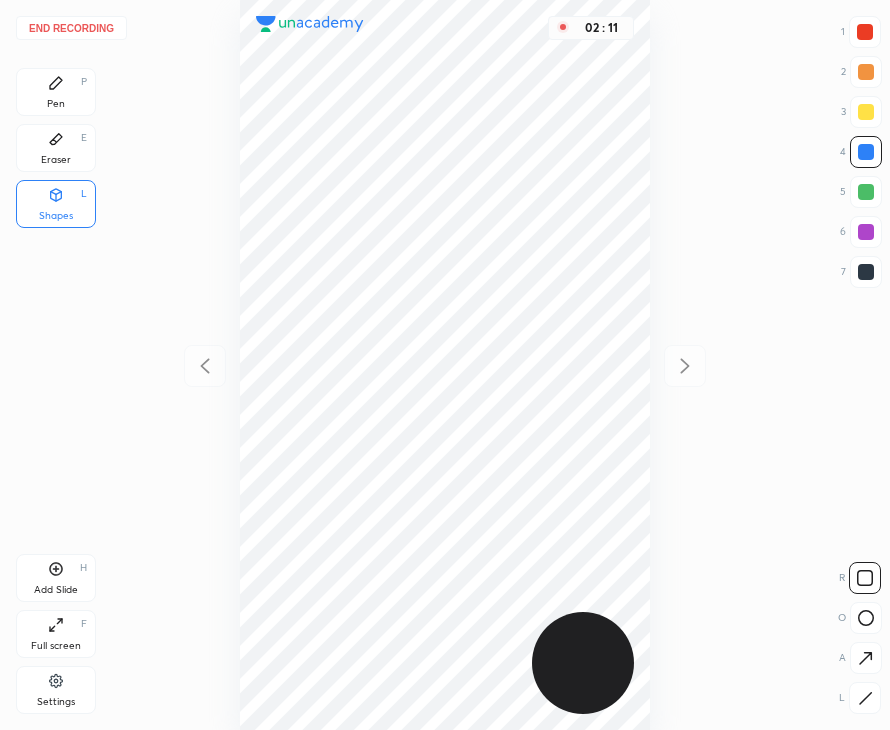 click 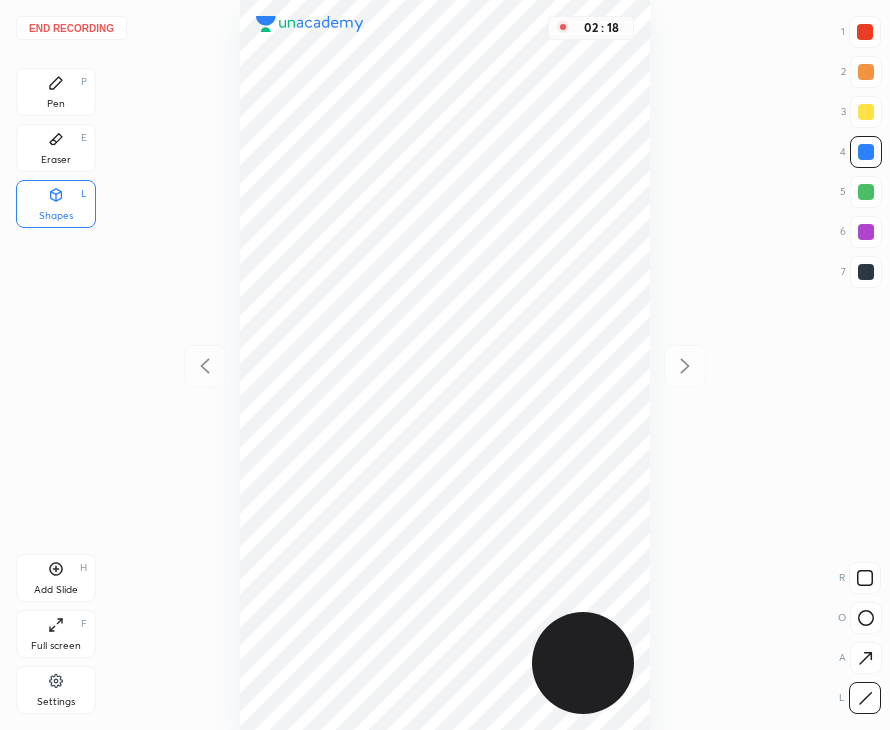 drag, startPoint x: 65, startPoint y: 97, endPoint x: 70, endPoint y: 84, distance: 13.928389 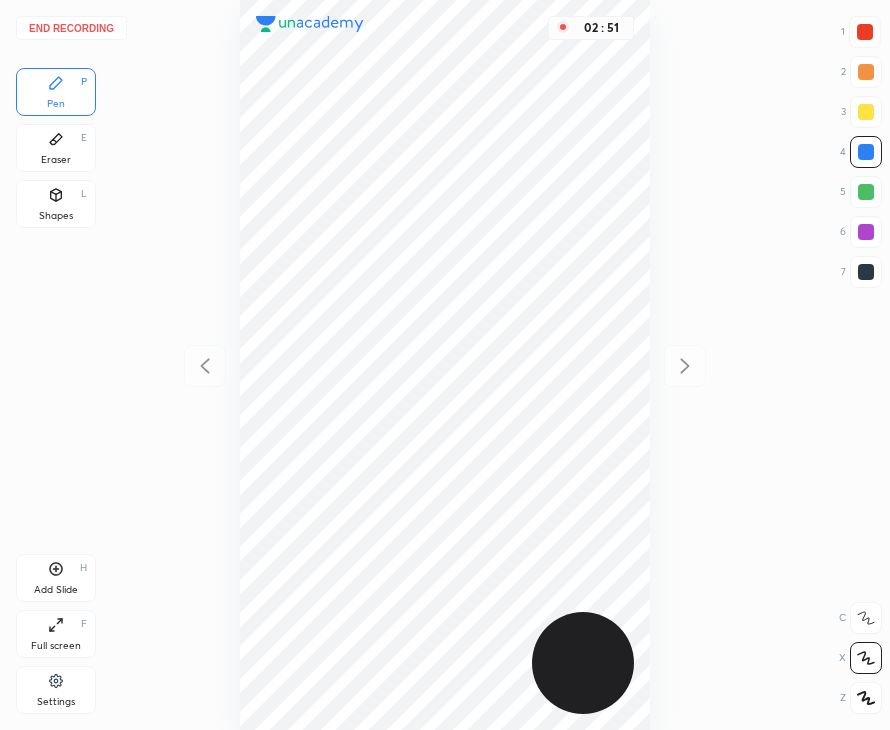 click at bounding box center (866, 272) 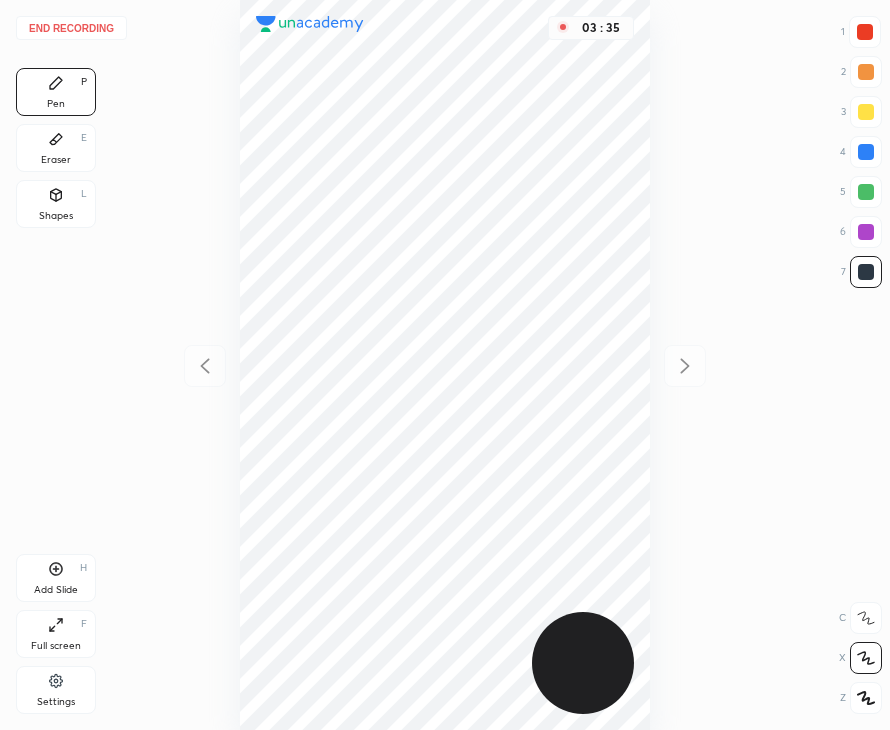 click on "Add Slide H" at bounding box center (56, 578) 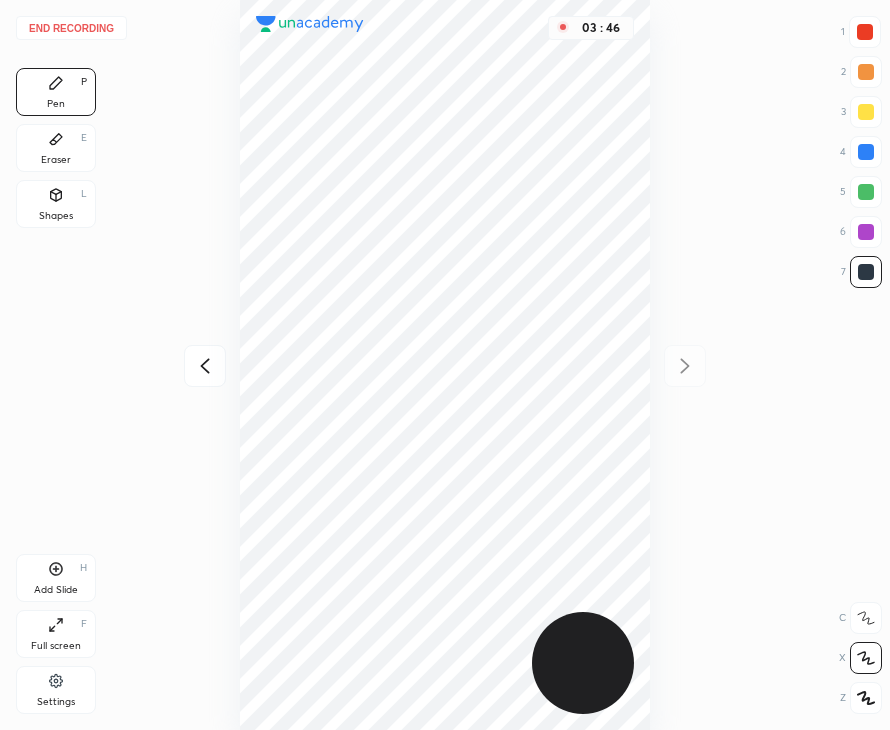 drag, startPoint x: 204, startPoint y: 362, endPoint x: 194, endPoint y: 329, distance: 34.48188 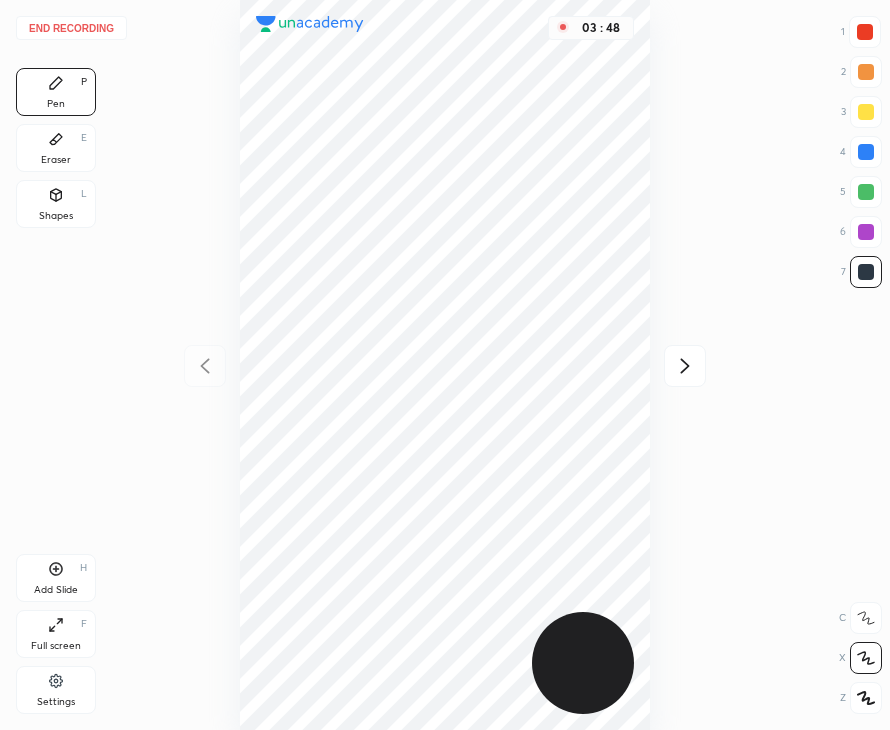 click at bounding box center [685, 366] 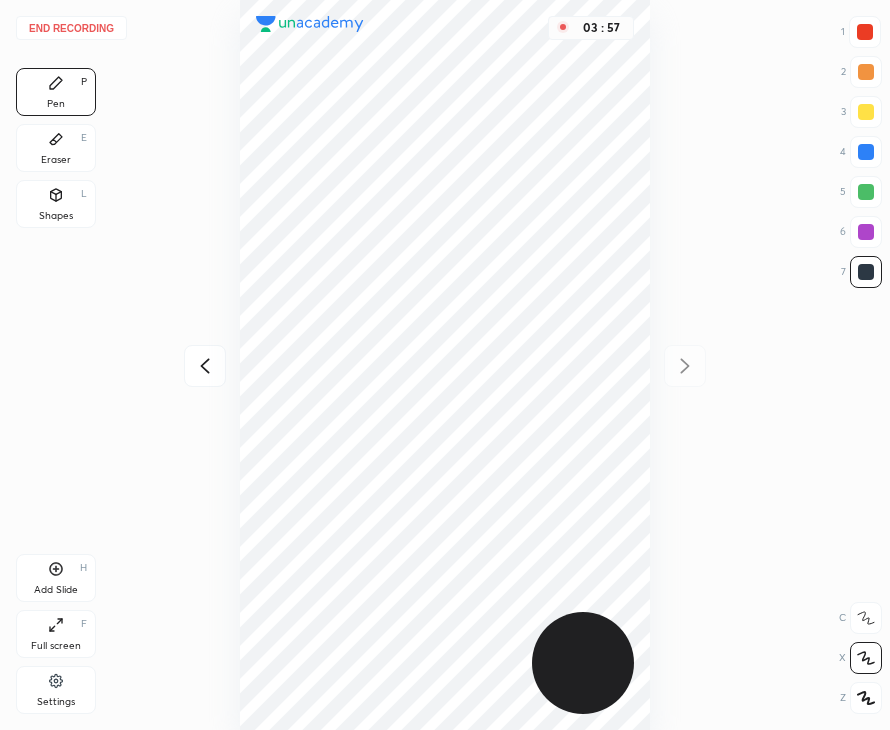 click 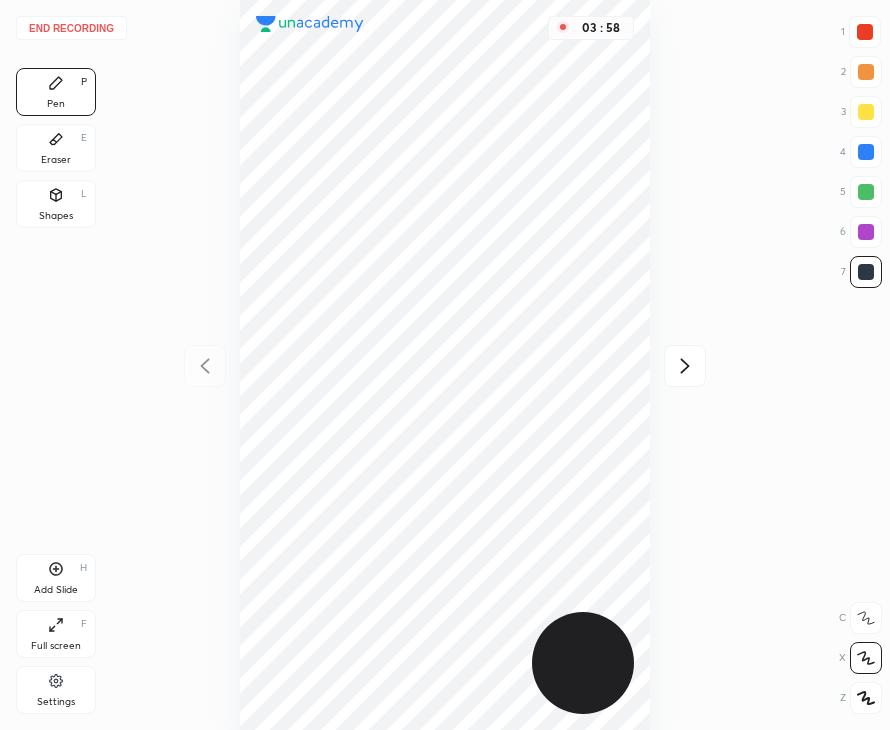 click 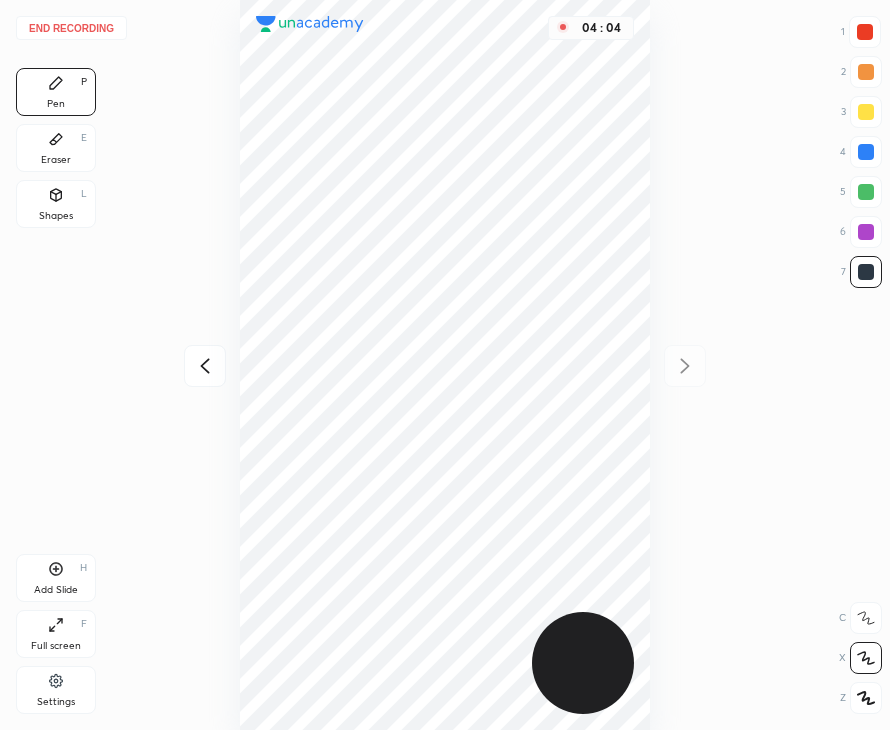 click 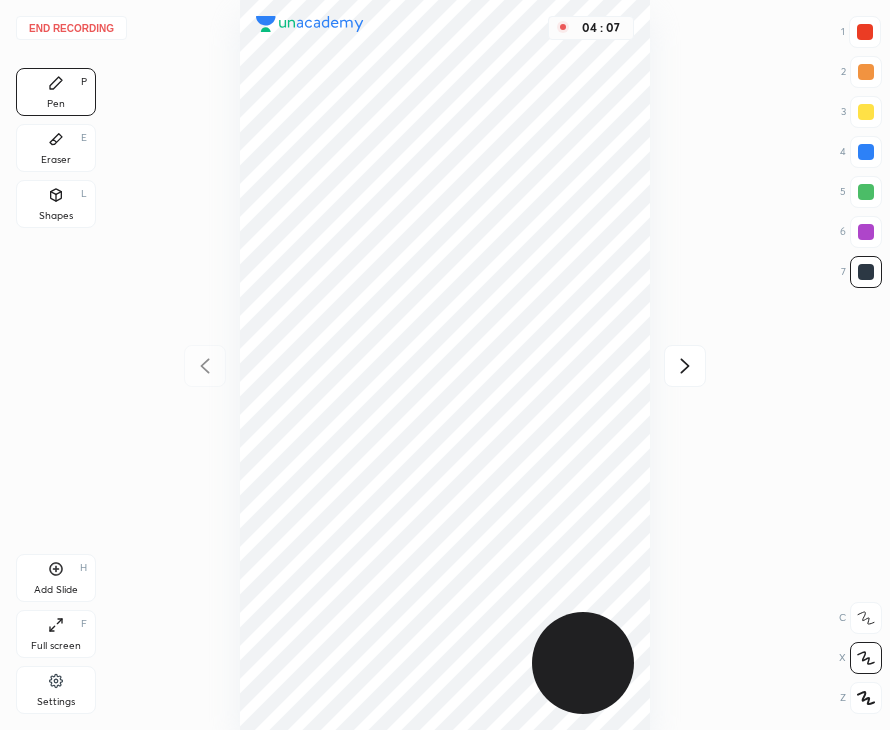 click 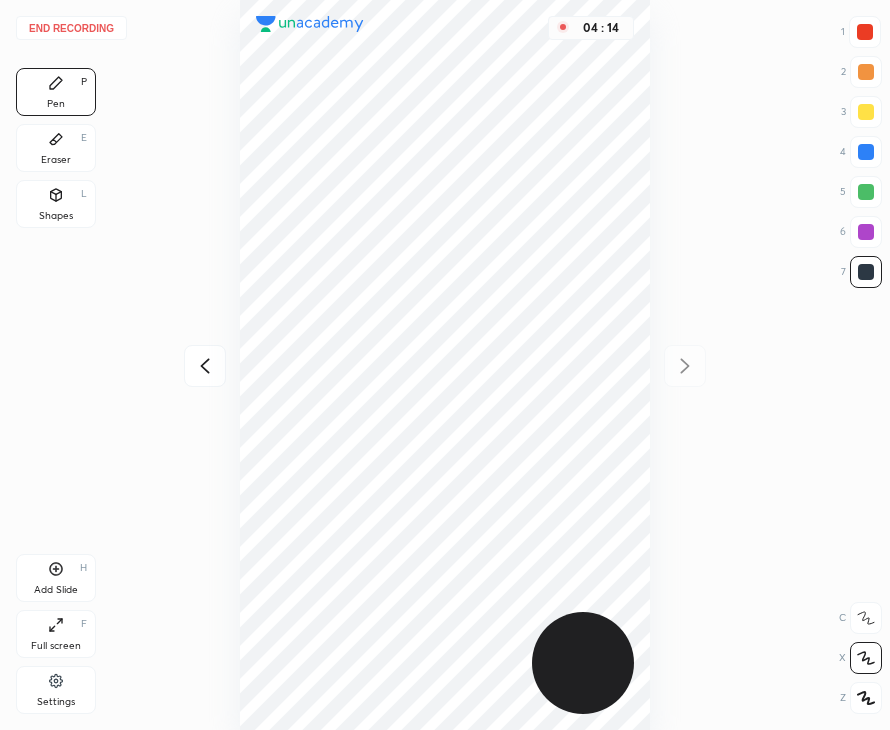 drag, startPoint x: 208, startPoint y: 367, endPoint x: 221, endPoint y: 360, distance: 14.764823 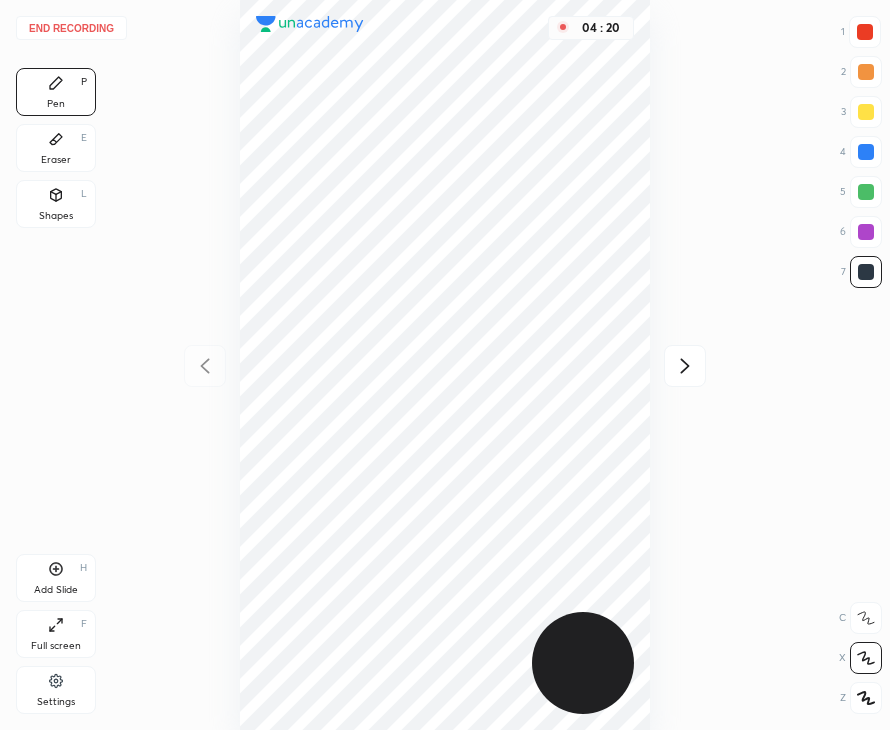 click 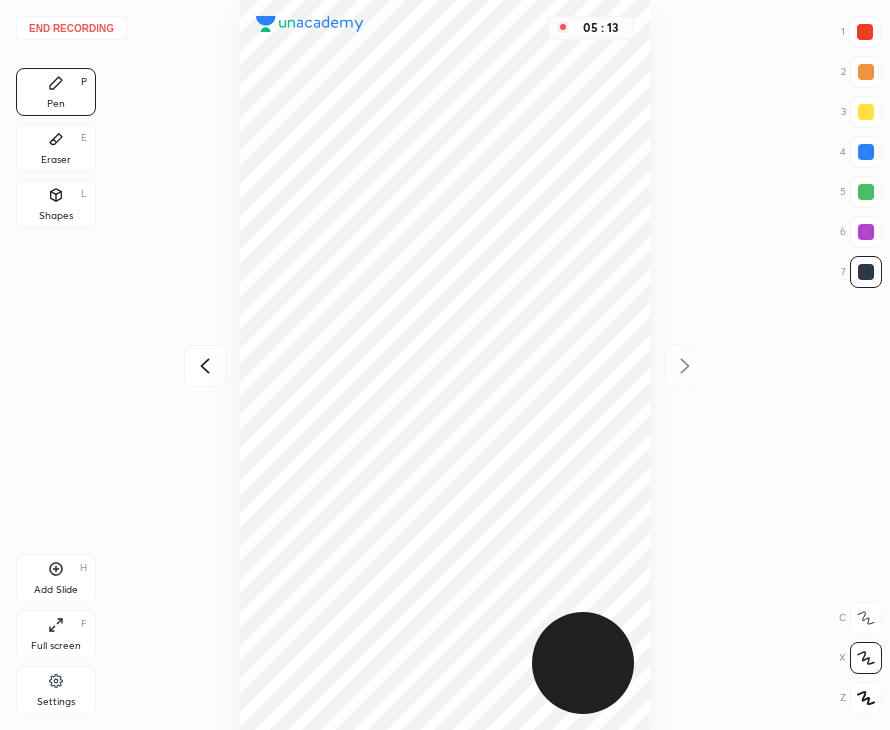 click 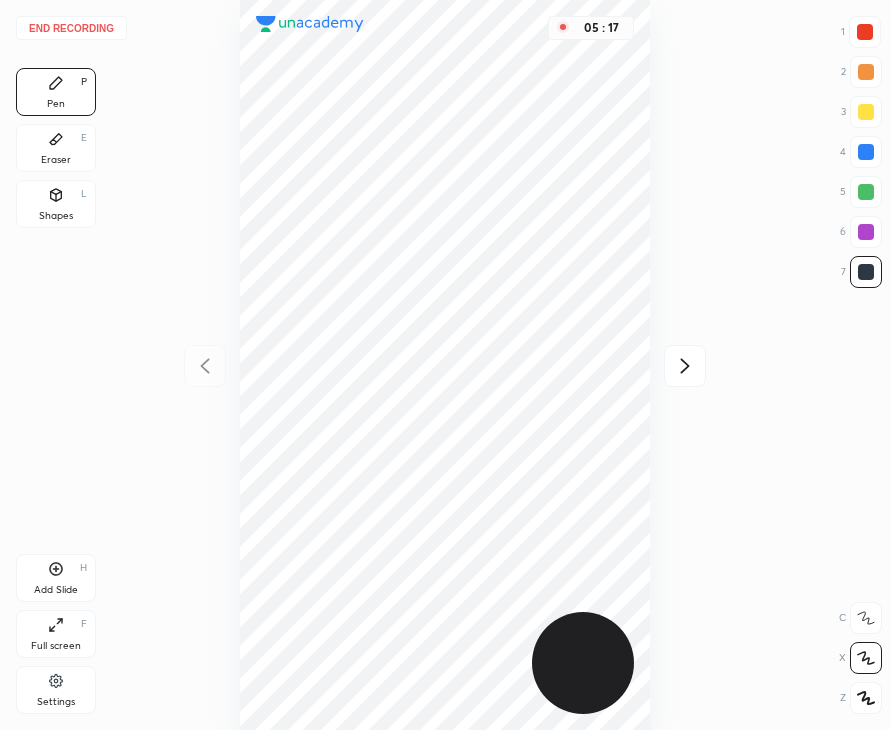 drag, startPoint x: 690, startPoint y: 369, endPoint x: 670, endPoint y: 371, distance: 20.09975 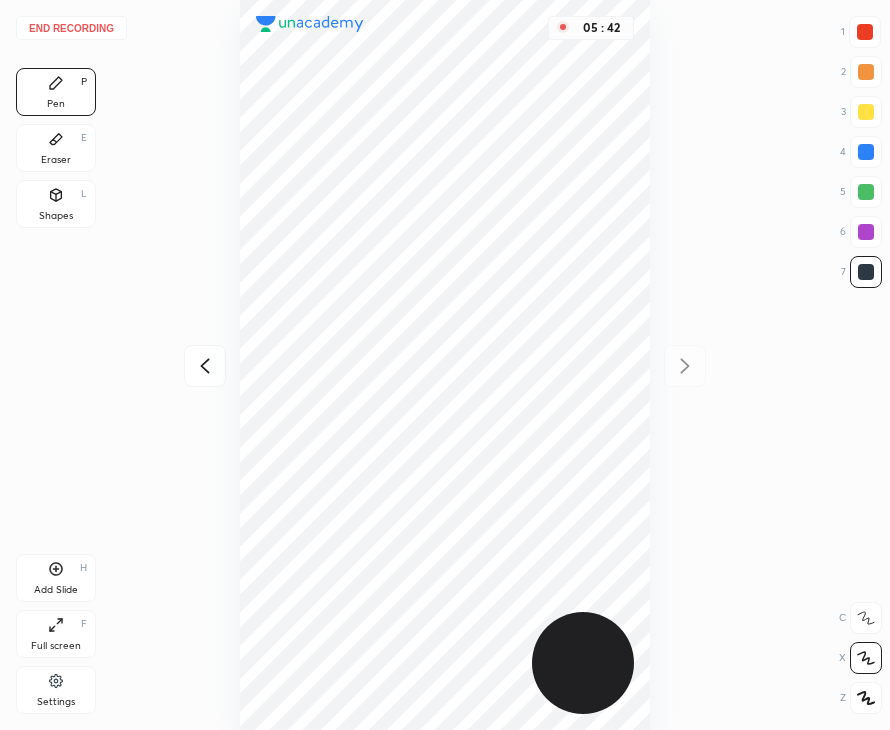click on "H" at bounding box center (83, 568) 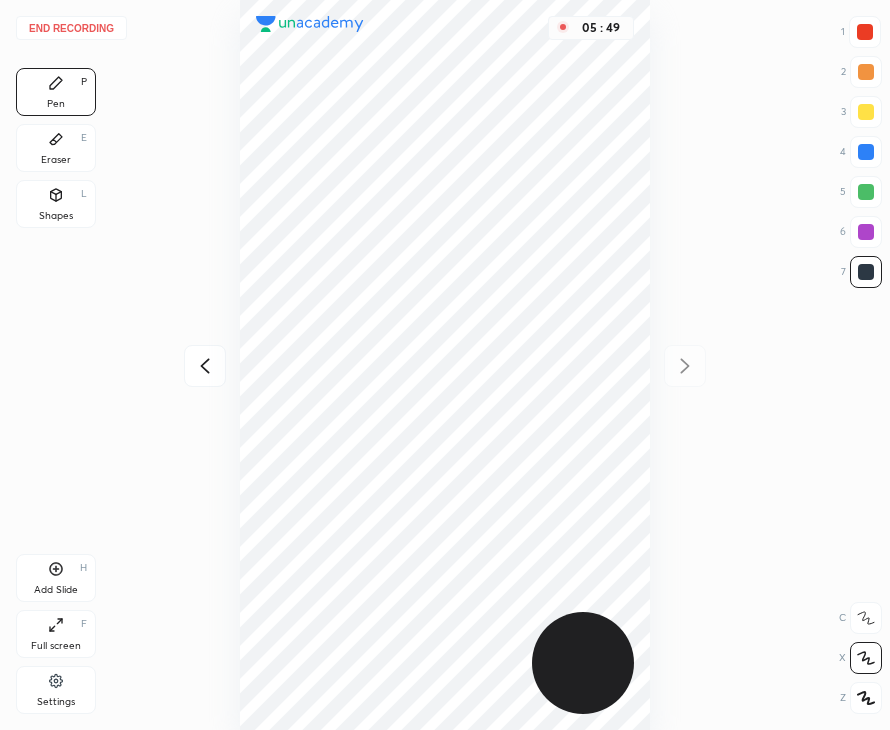 click on "Eraser E" at bounding box center [56, 148] 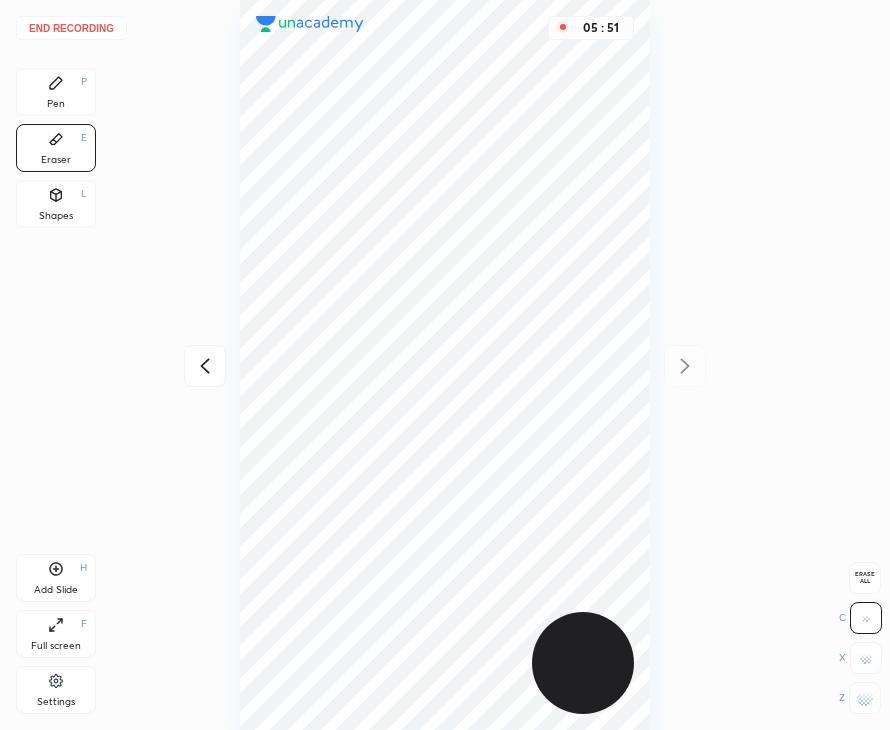 drag, startPoint x: 66, startPoint y: 94, endPoint x: 211, endPoint y: 117, distance: 146.8128 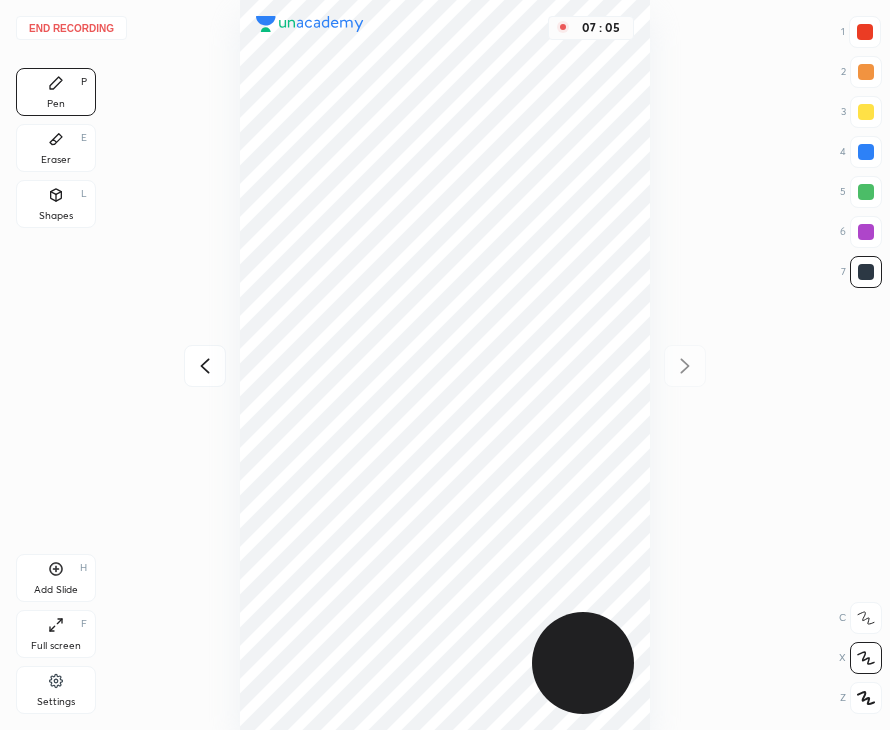 click on "Add Slide" at bounding box center (56, 590) 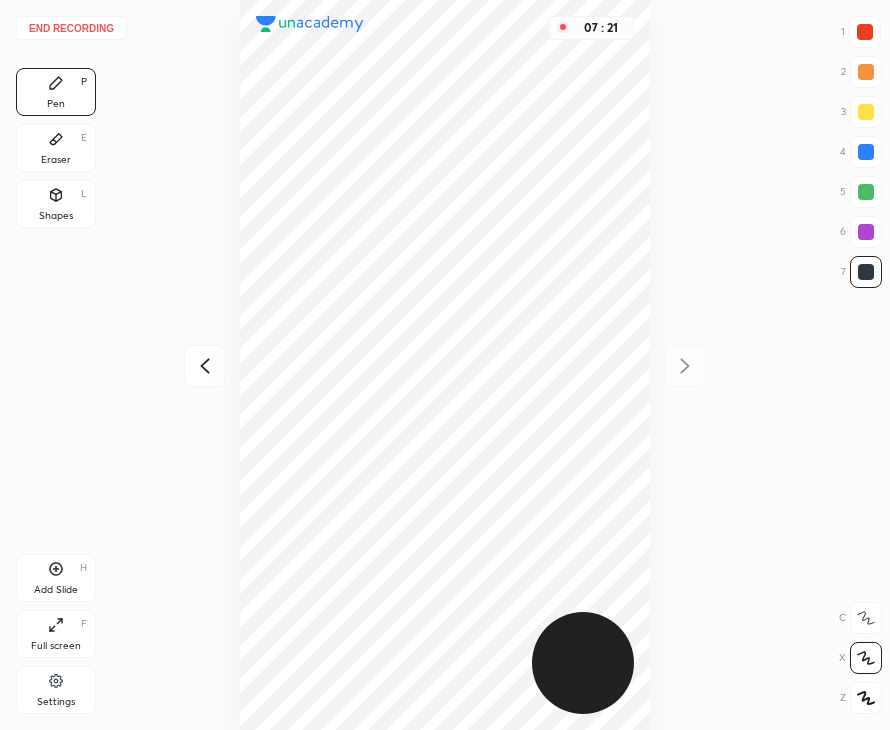 click on "07 : 21" at bounding box center (445, 365) 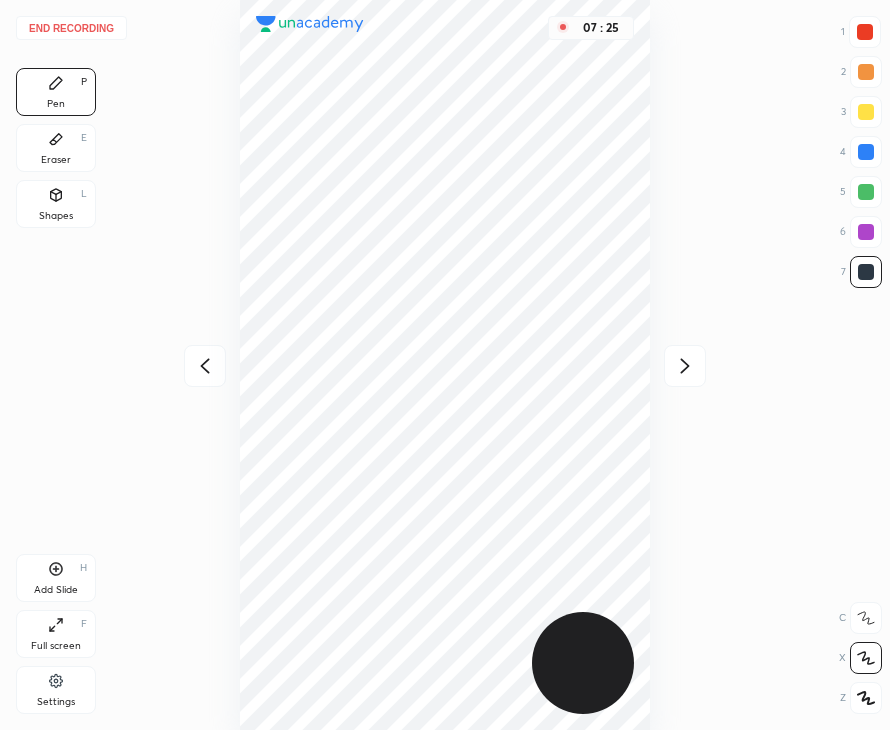 click on "Add Slide H" at bounding box center (56, 578) 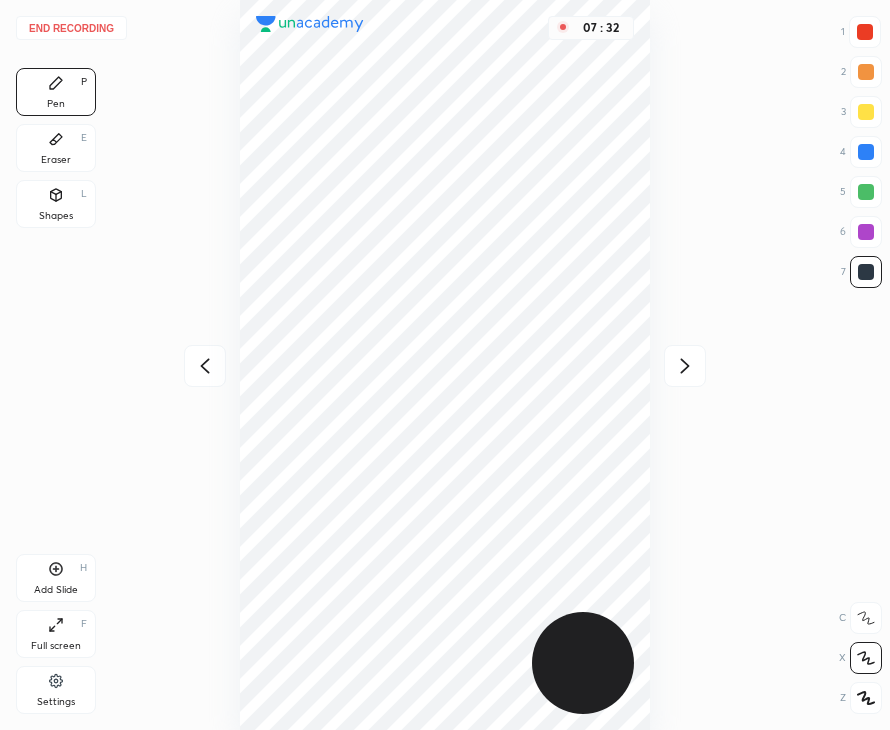 click on "07 : 32" at bounding box center [445, 365] 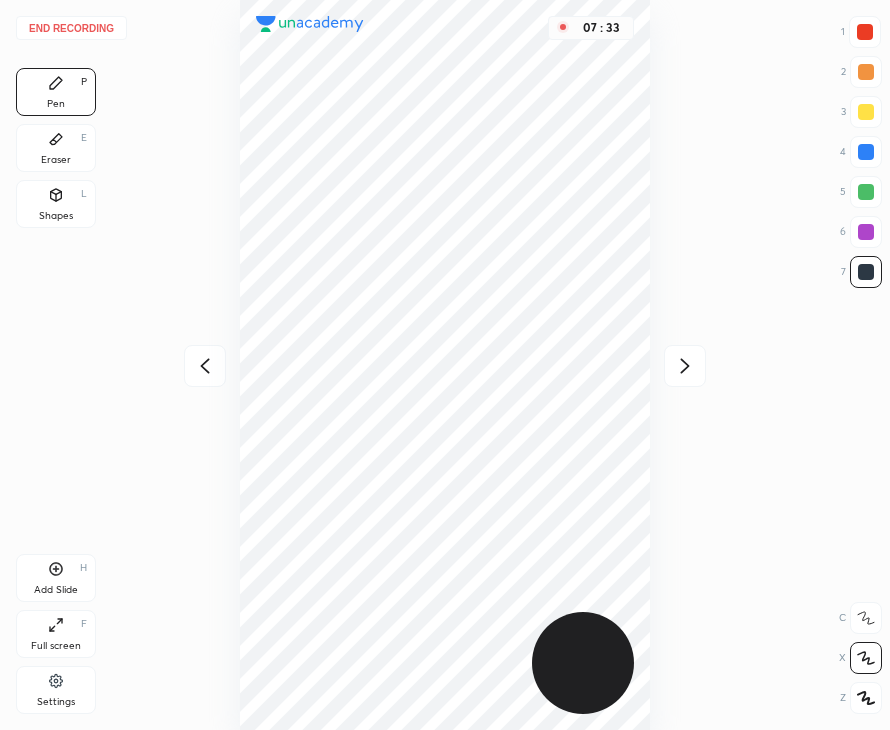 click 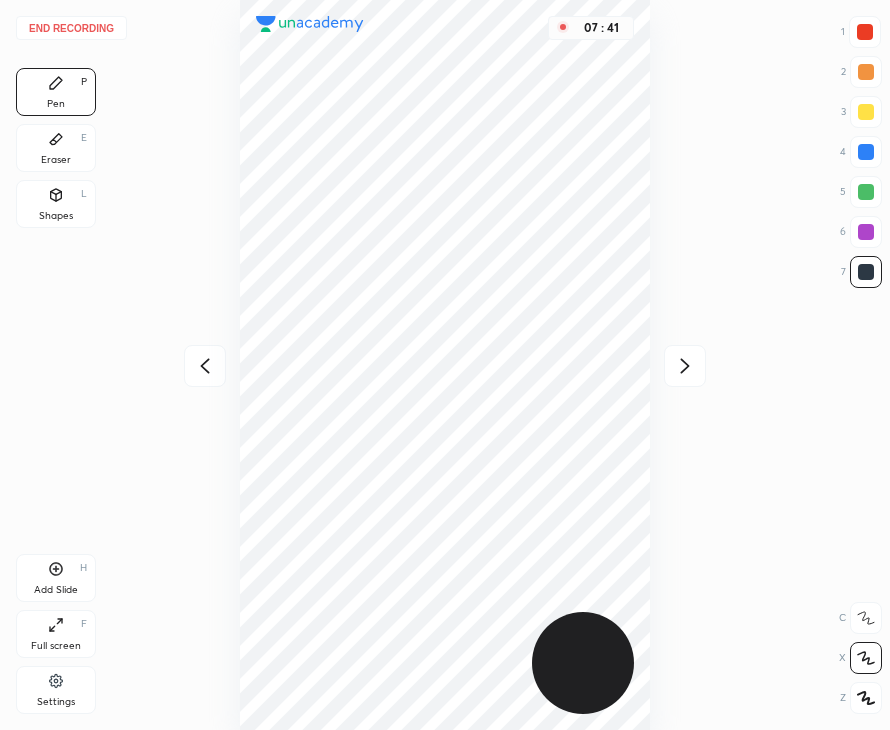 click 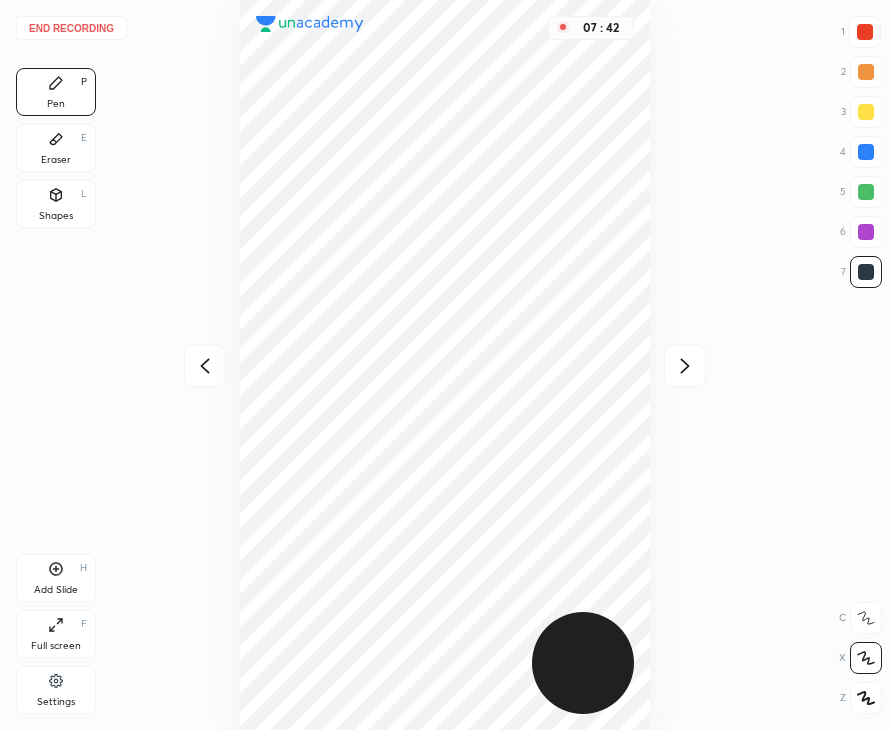 click 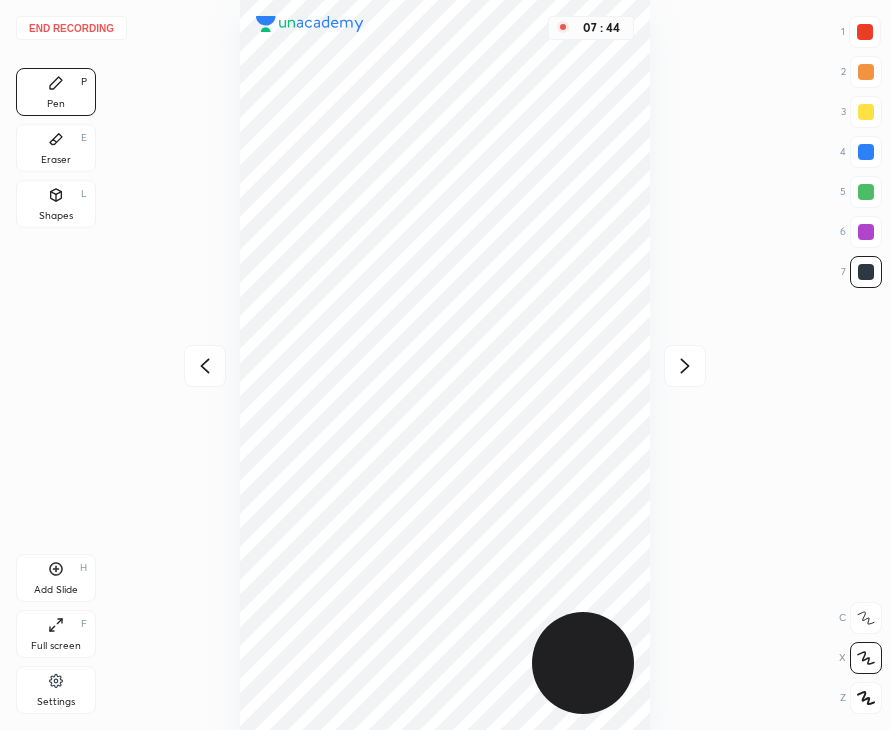 click 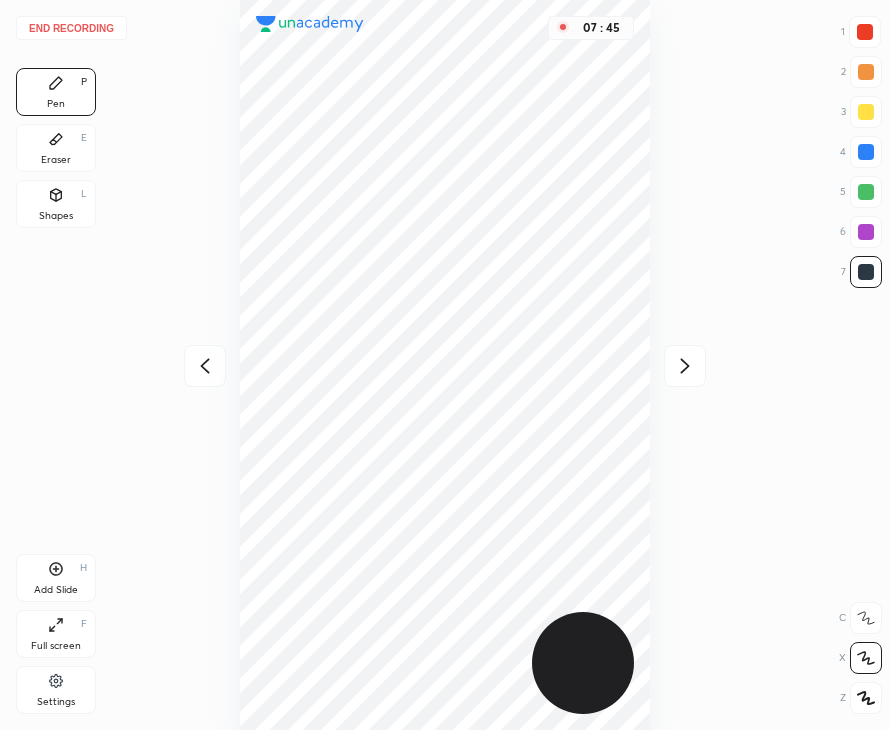 click 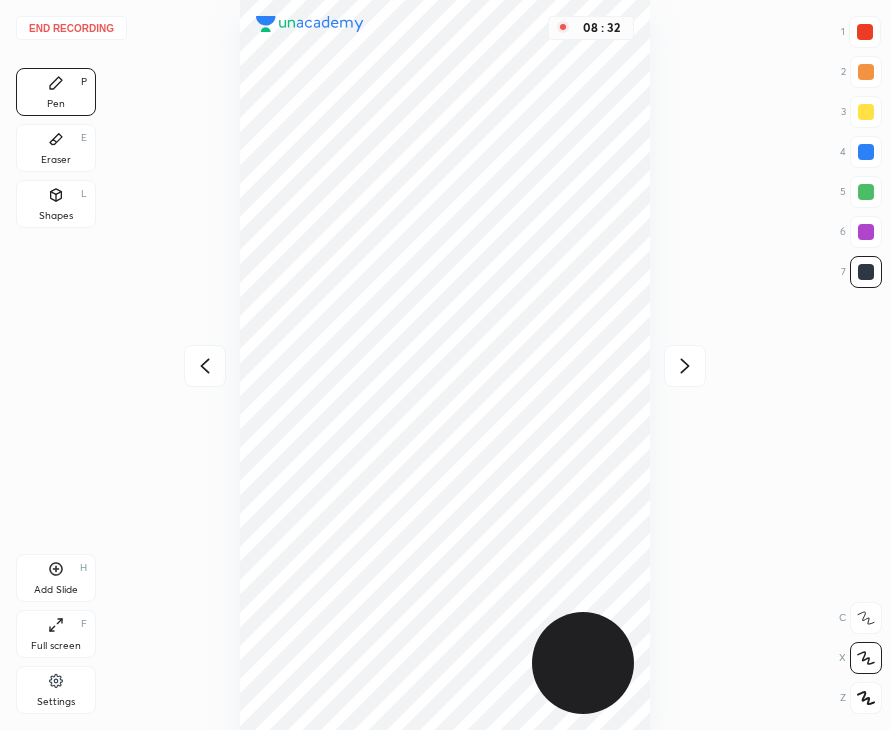 click on "Eraser E" at bounding box center (56, 148) 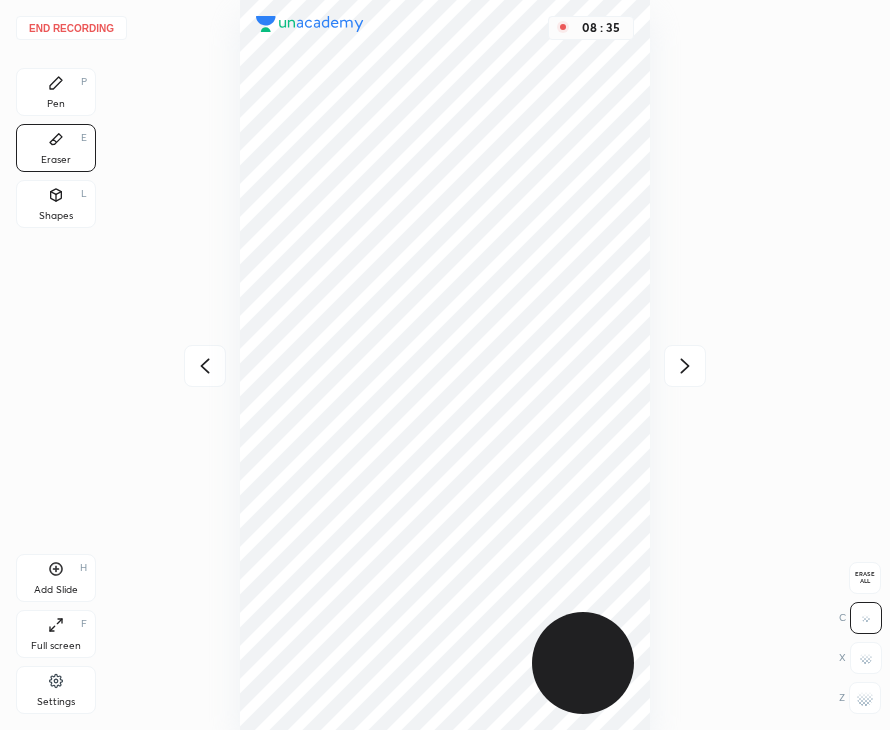 drag, startPoint x: 43, startPoint y: 73, endPoint x: 147, endPoint y: 100, distance: 107.44766 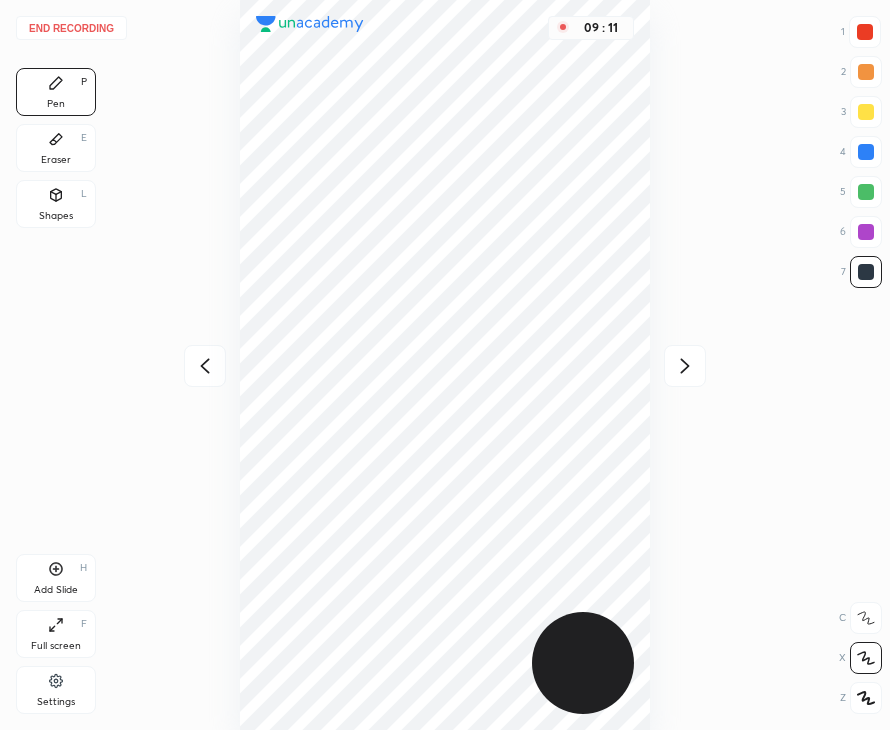 click on "Add Slide" at bounding box center (56, 590) 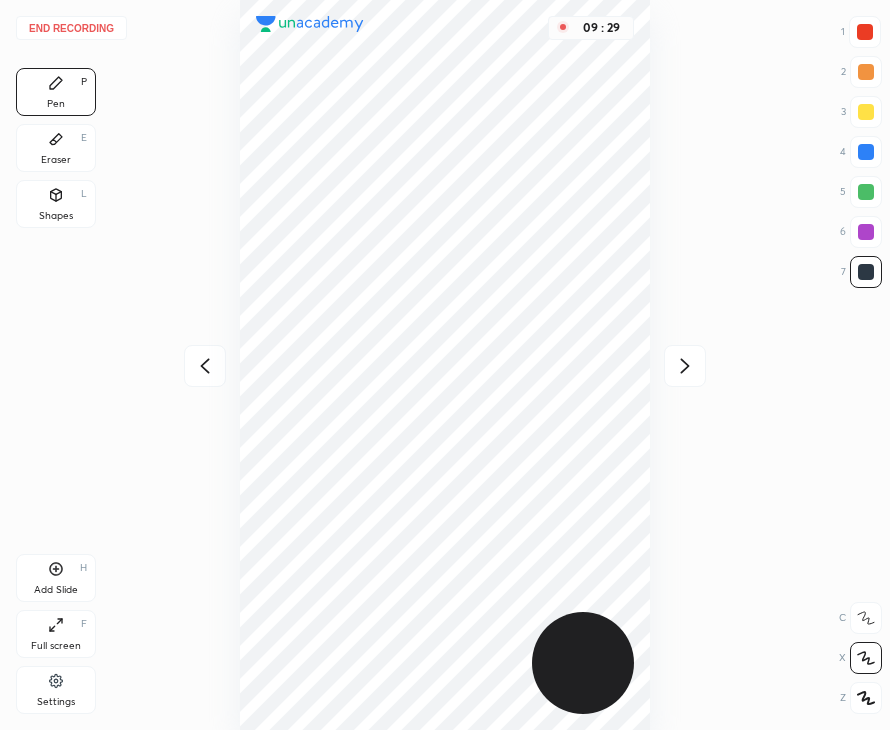 click on "Shapes" at bounding box center [56, 216] 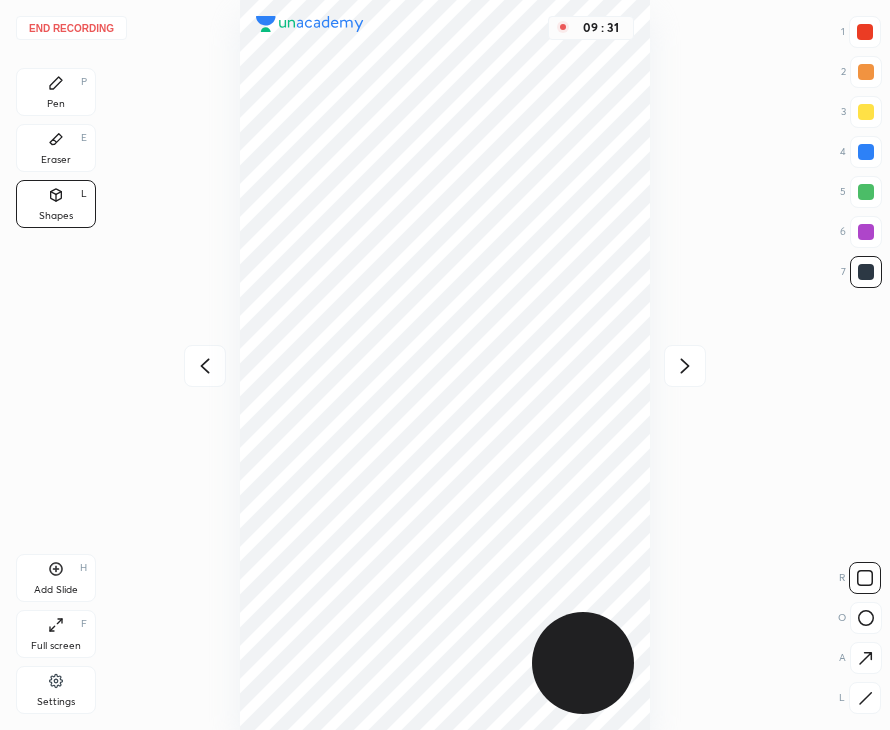 click on "Pen" at bounding box center (56, 104) 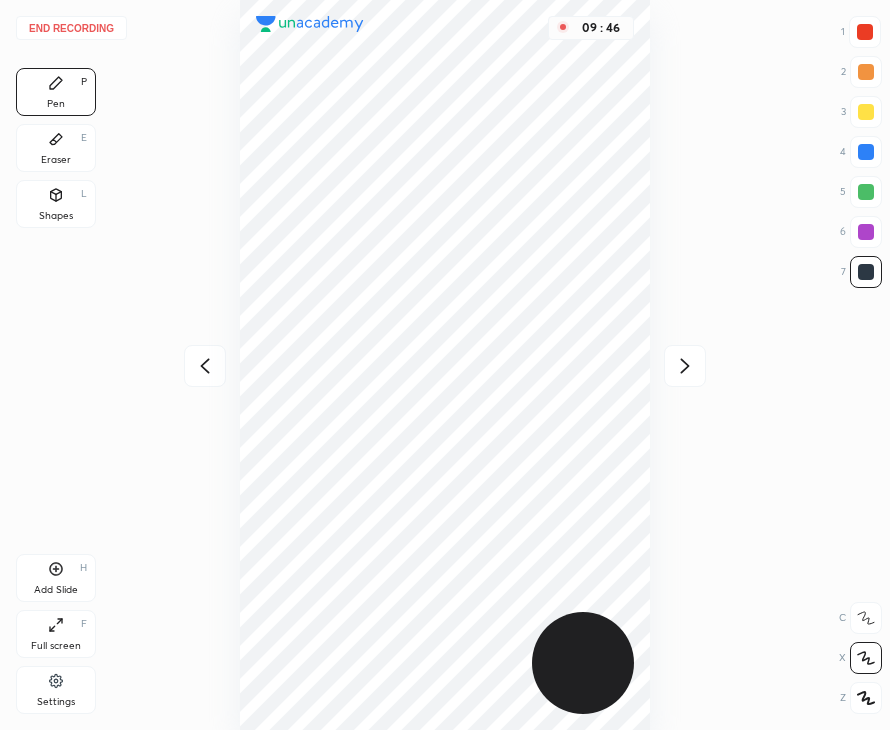 click on "End recording" at bounding box center [71, 28] 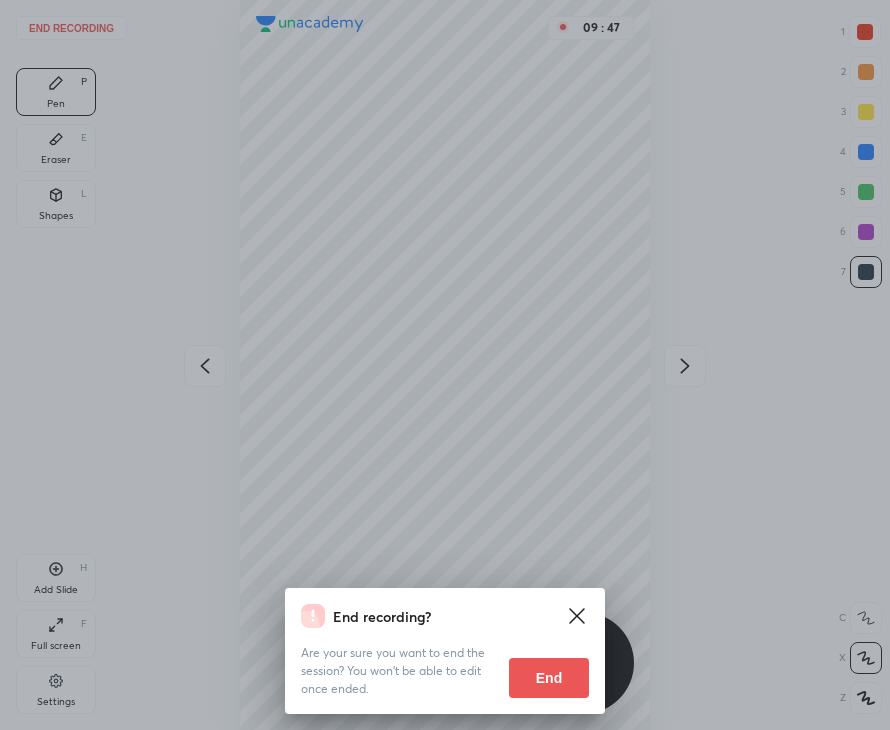 click on "End" at bounding box center (549, 678) 